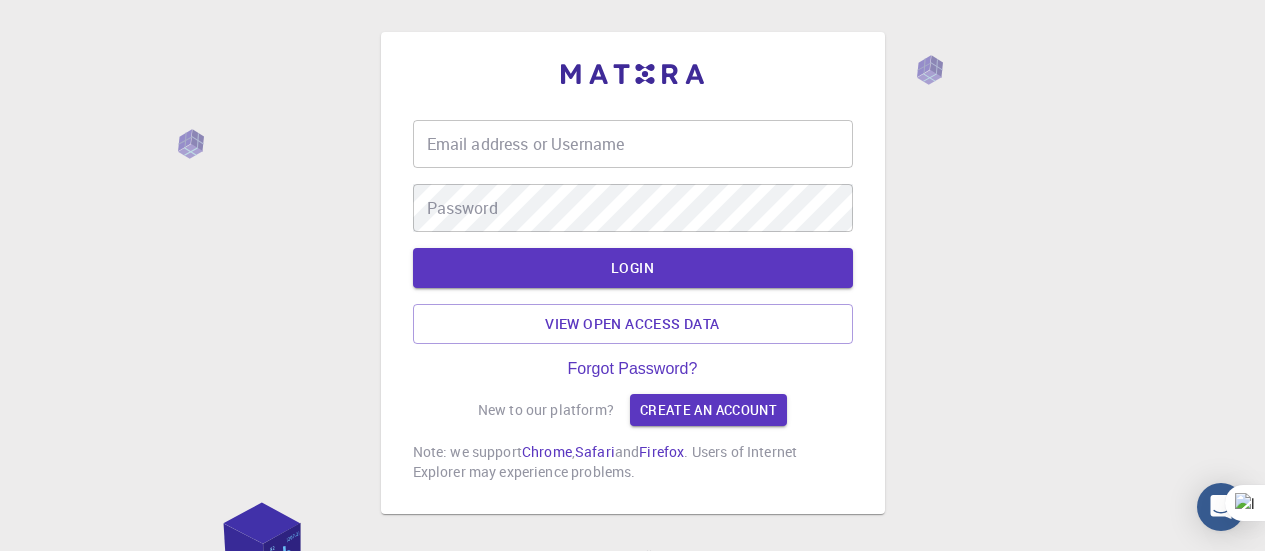 scroll, scrollTop: 0, scrollLeft: 0, axis: both 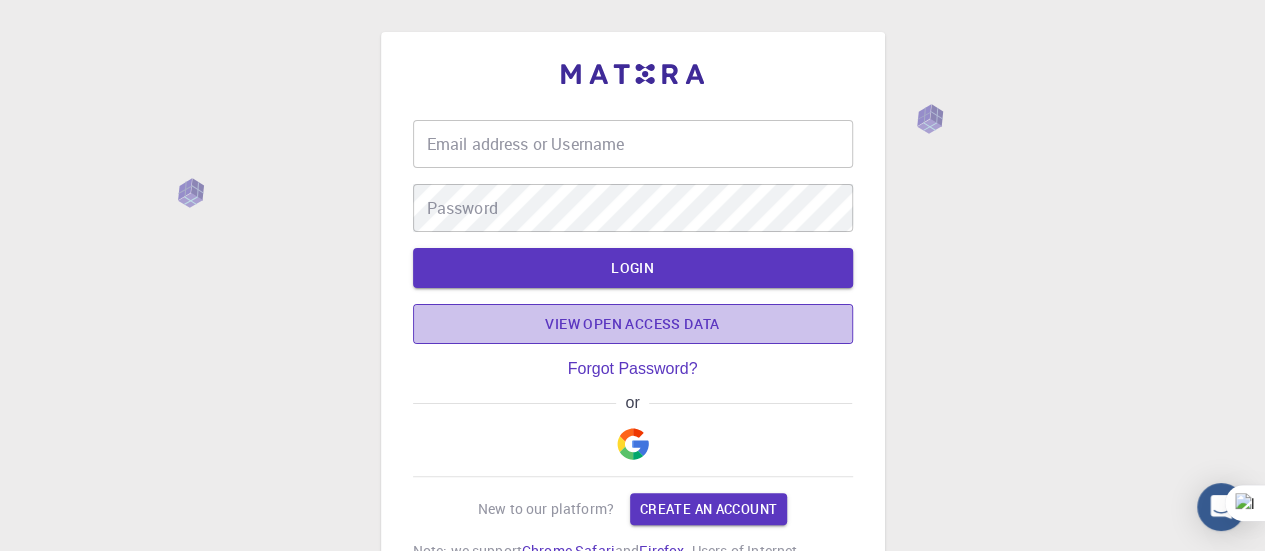click on "View open access data" at bounding box center (633, 324) 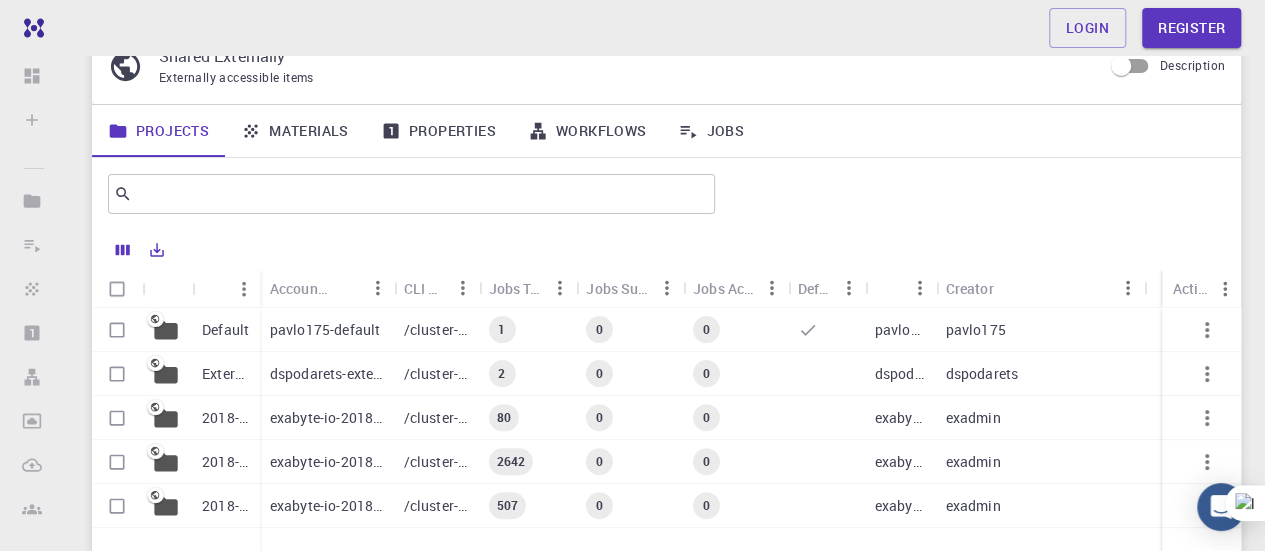 scroll, scrollTop: 0, scrollLeft: 0, axis: both 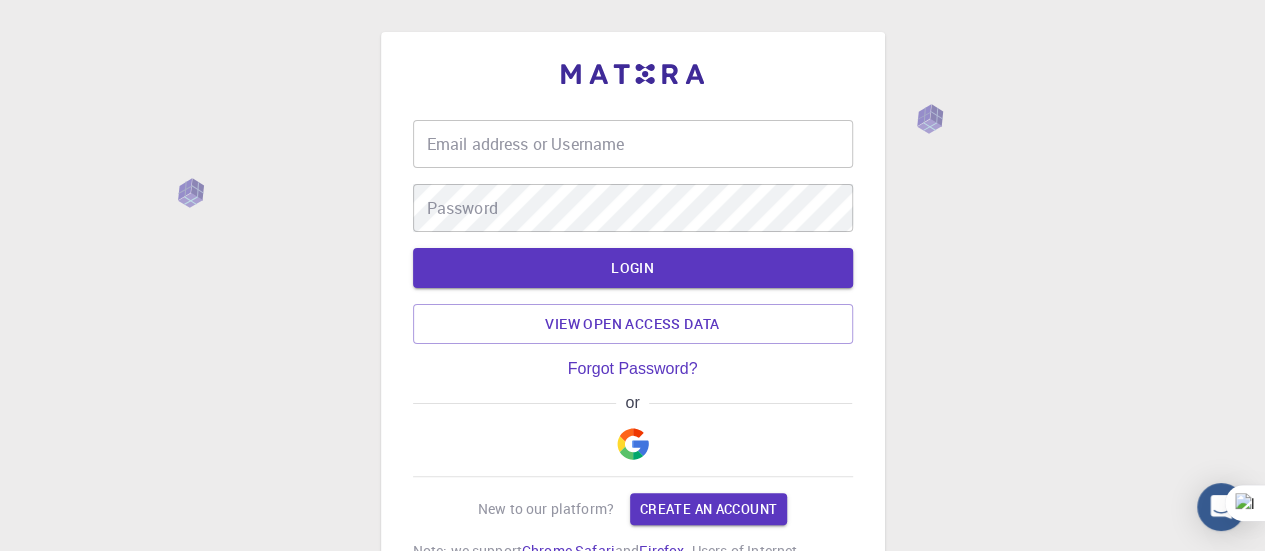 click on "Email address or Username" at bounding box center [633, 144] 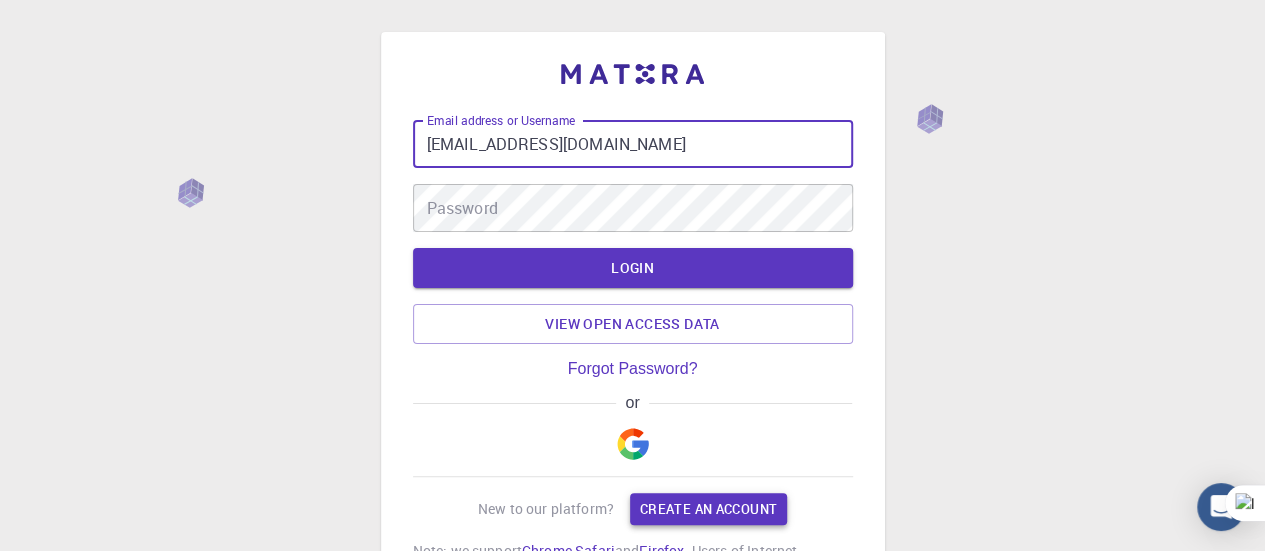 type on "[EMAIL_ADDRESS][DOMAIN_NAME]" 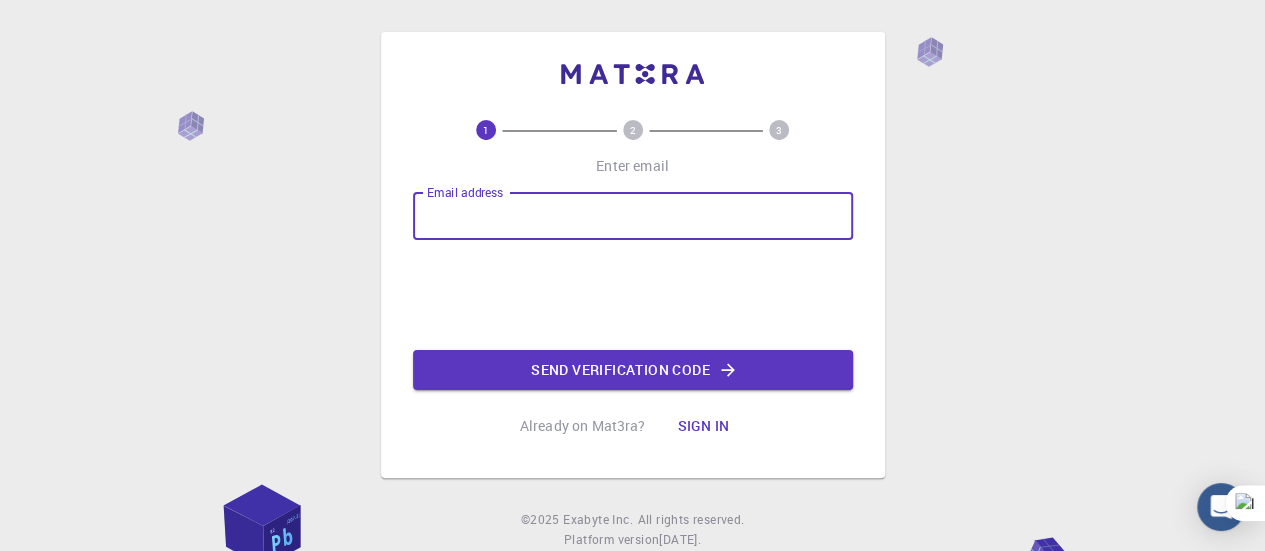 click on "Email address" at bounding box center (633, 216) 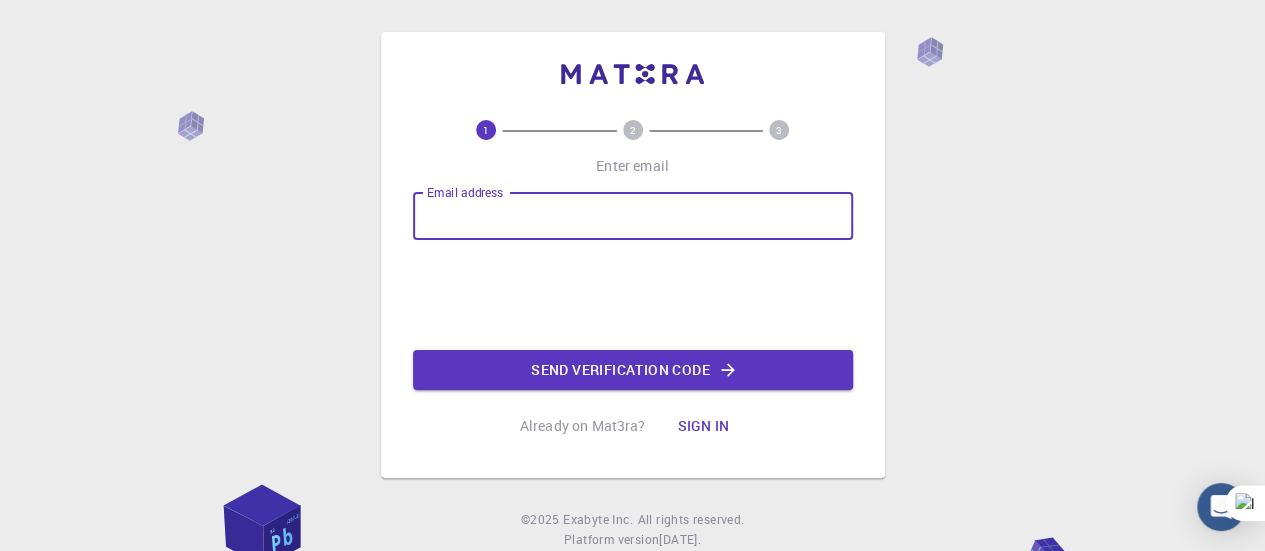 type on "[EMAIL_ADDRESS][DOMAIN_NAME]" 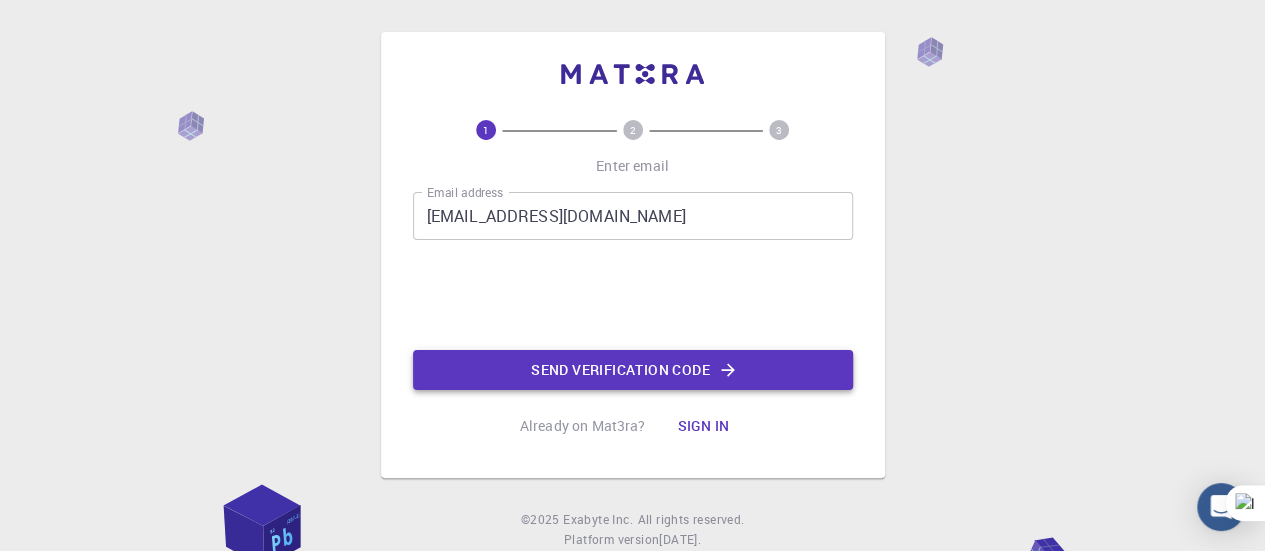 click on "Send verification code" 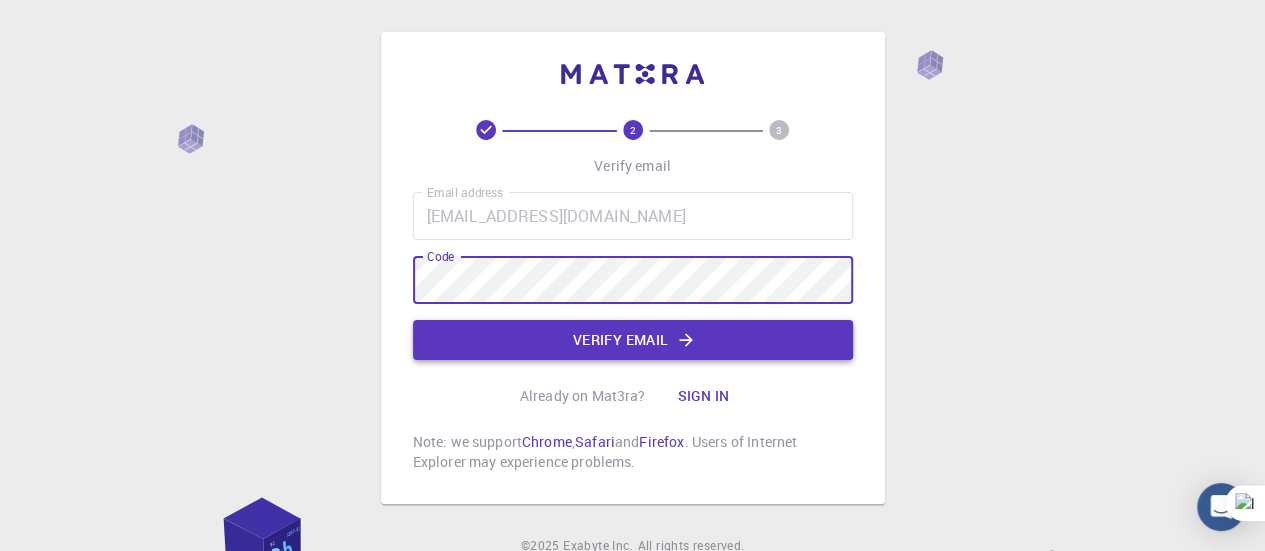 click on "Verify email" 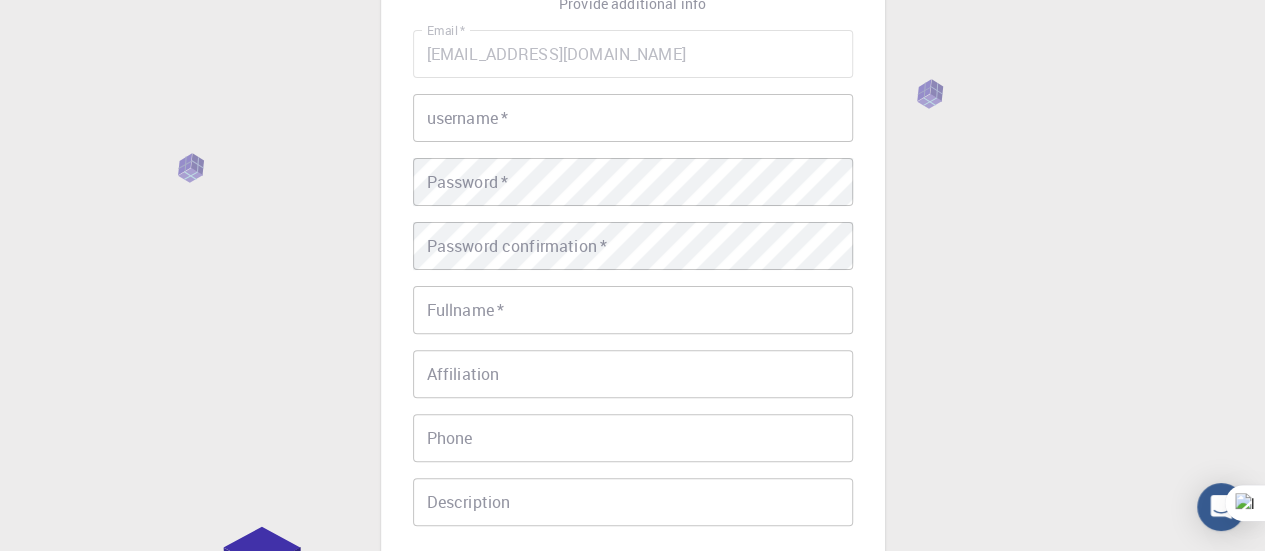 scroll, scrollTop: 116, scrollLeft: 0, axis: vertical 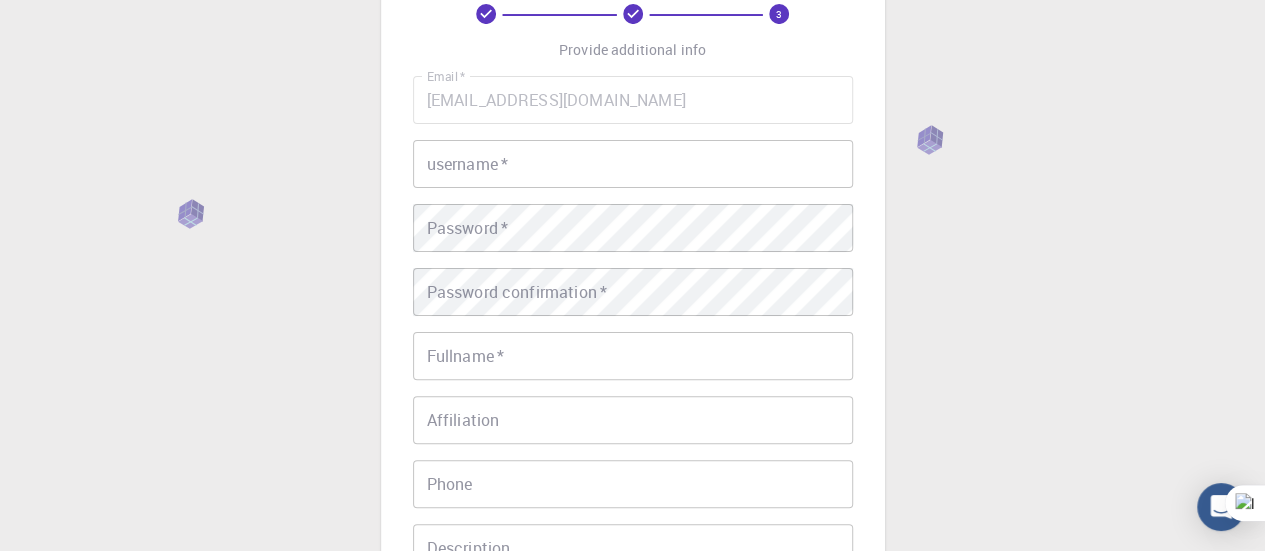 click on "username   *" at bounding box center (633, 164) 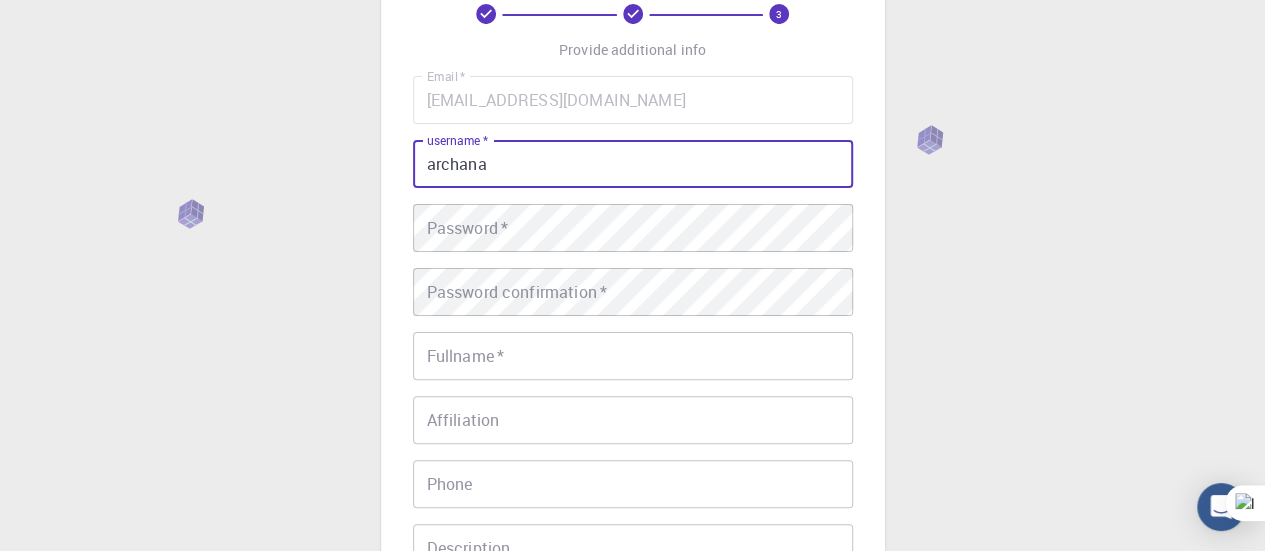 type on "archana" 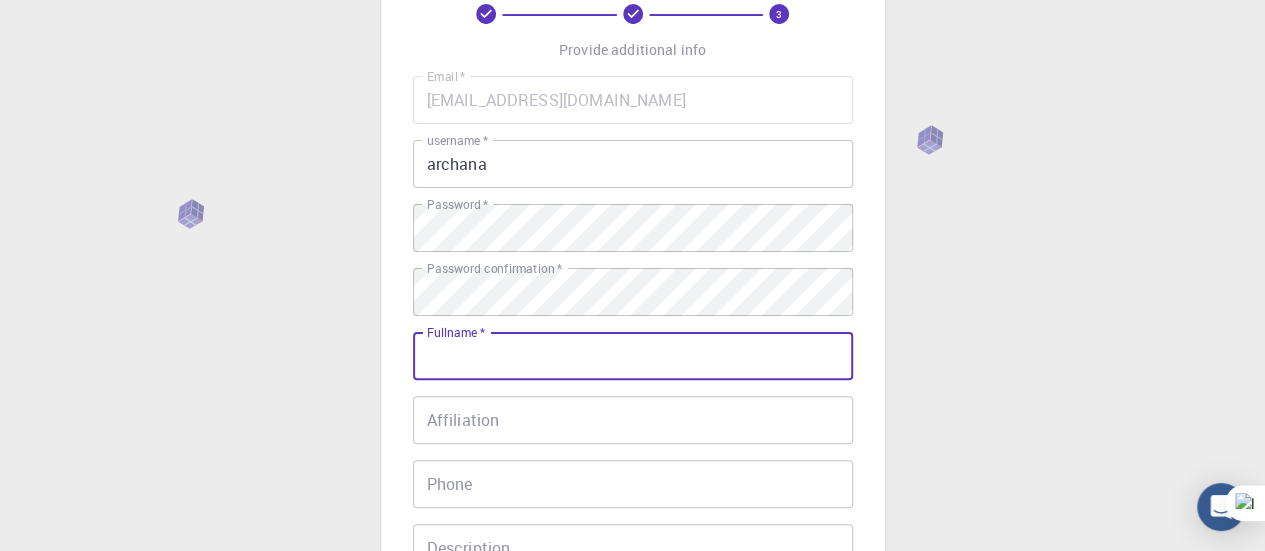 click on "Fullname   *" at bounding box center (633, 356) 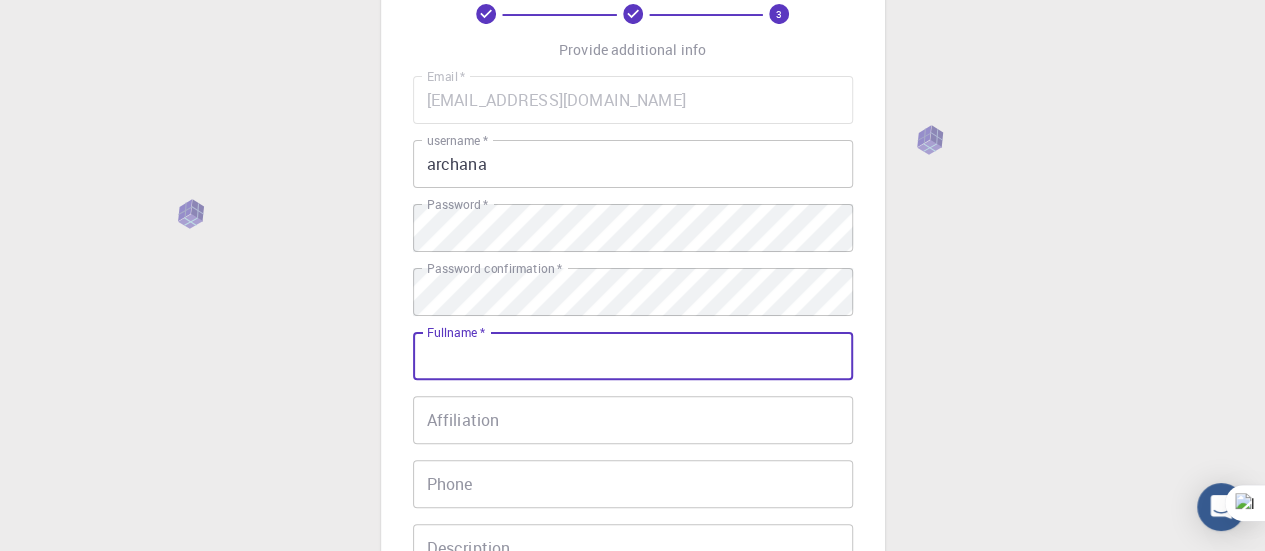 type on "[PERSON_NAME]" 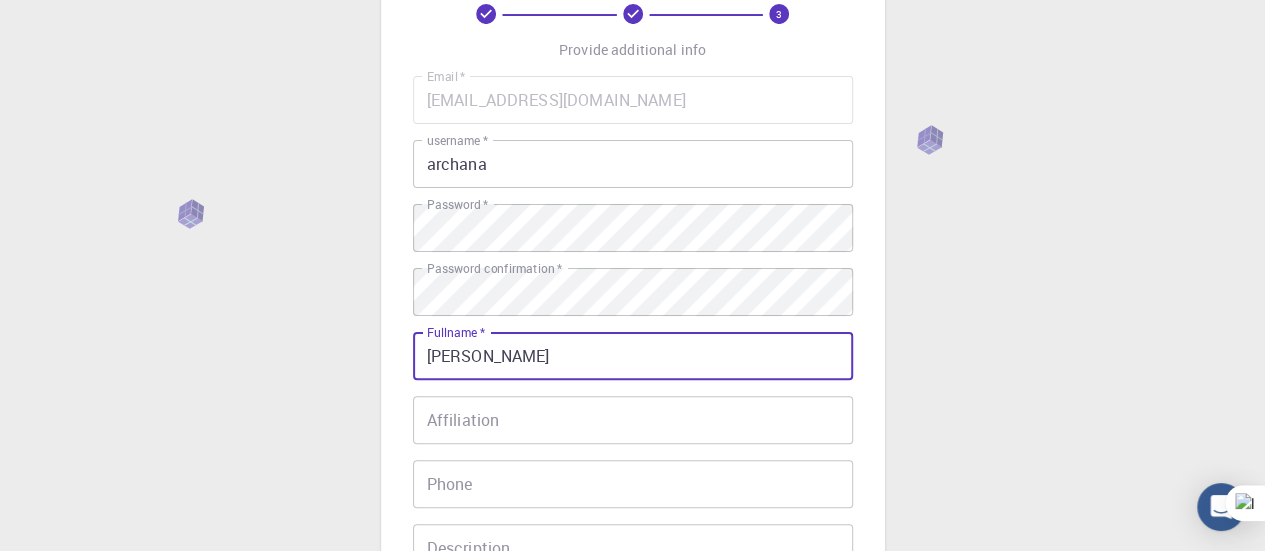 type on "09952057792" 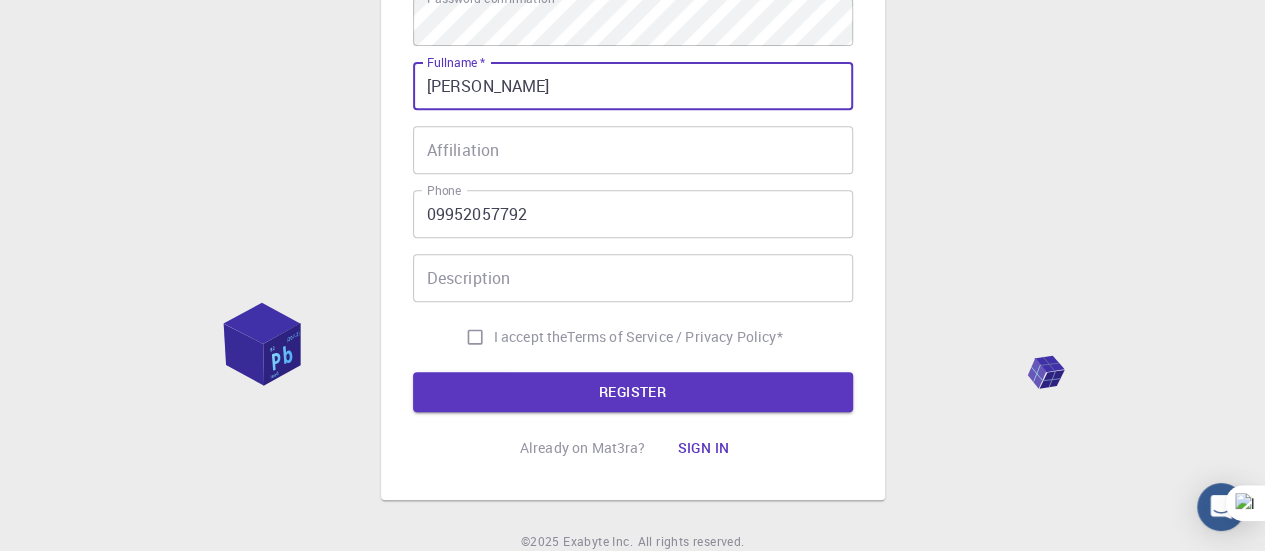 scroll, scrollTop: 393, scrollLeft: 0, axis: vertical 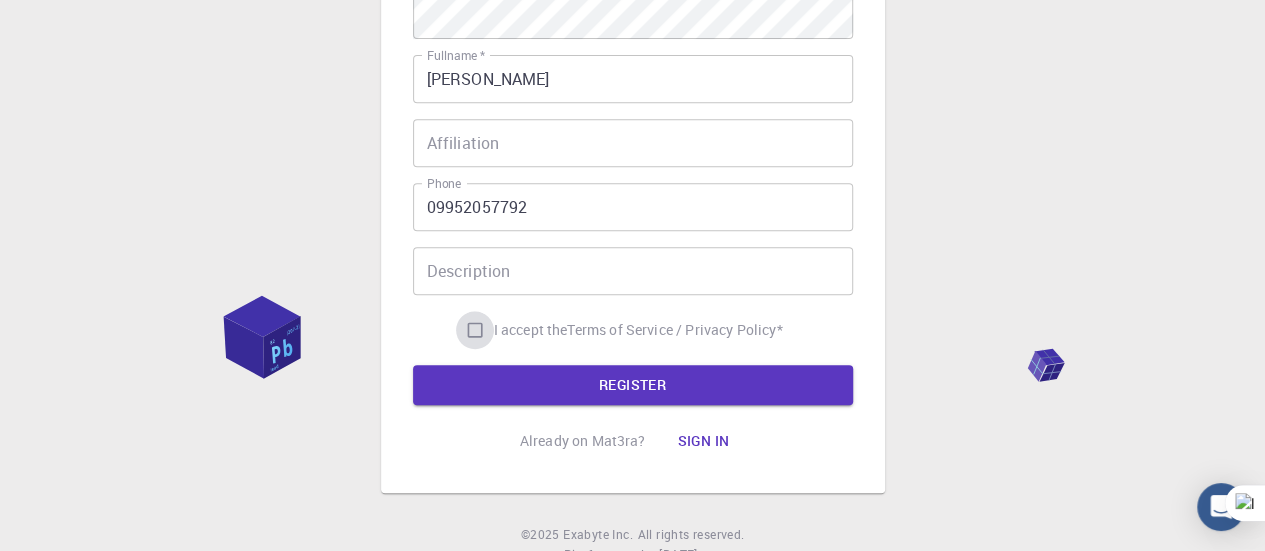 click on "I accept the  Terms of Service / Privacy Policy  *" at bounding box center [475, 330] 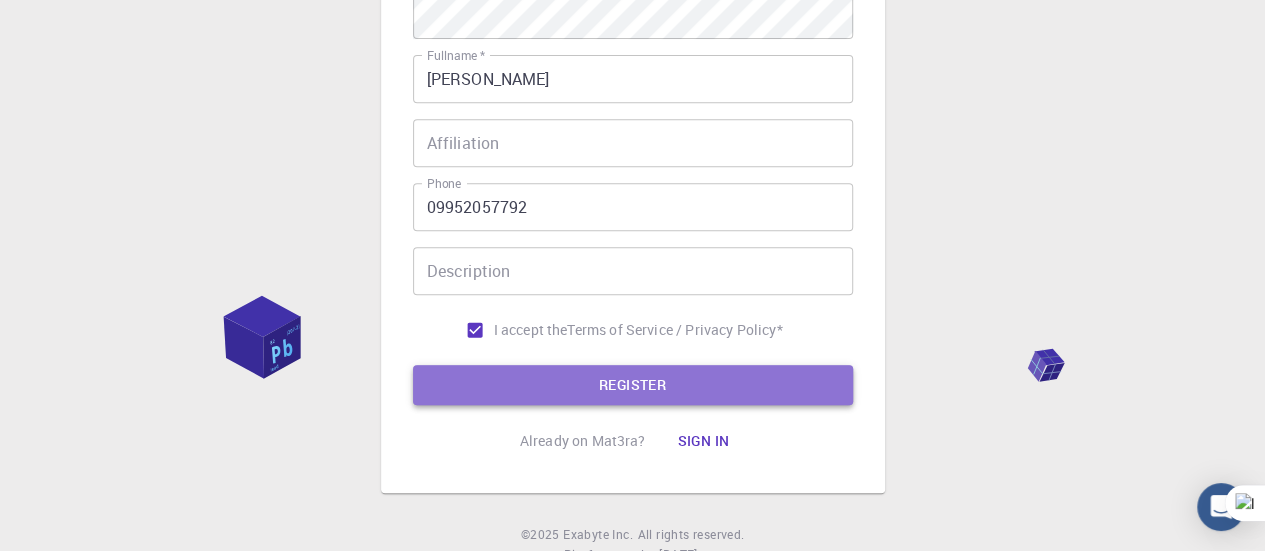 click on "REGISTER" at bounding box center (633, 385) 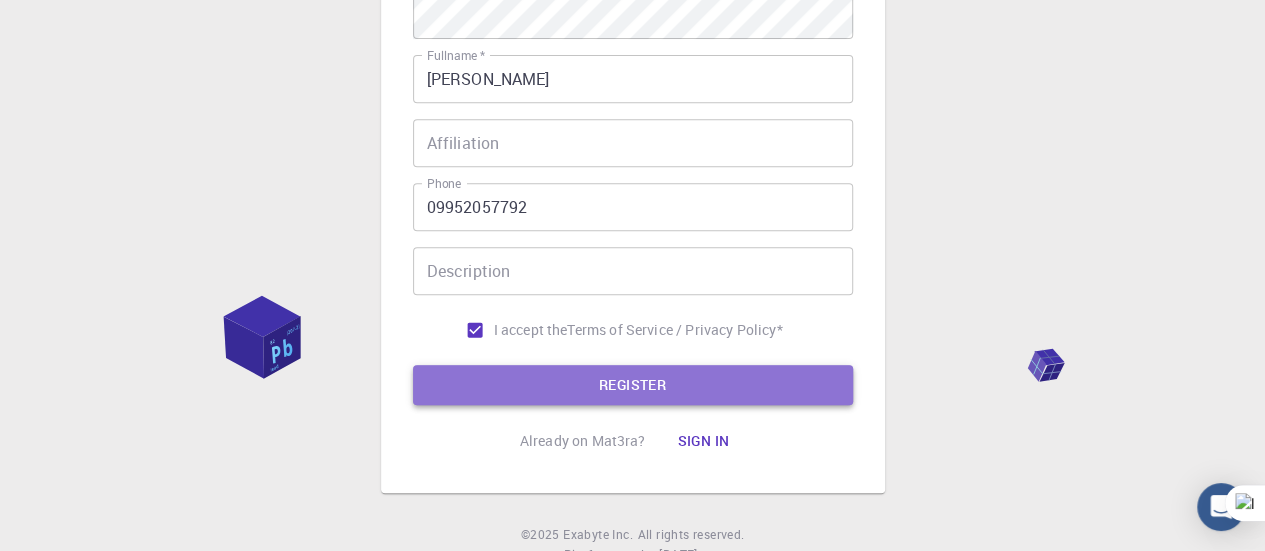 scroll, scrollTop: 455, scrollLeft: 0, axis: vertical 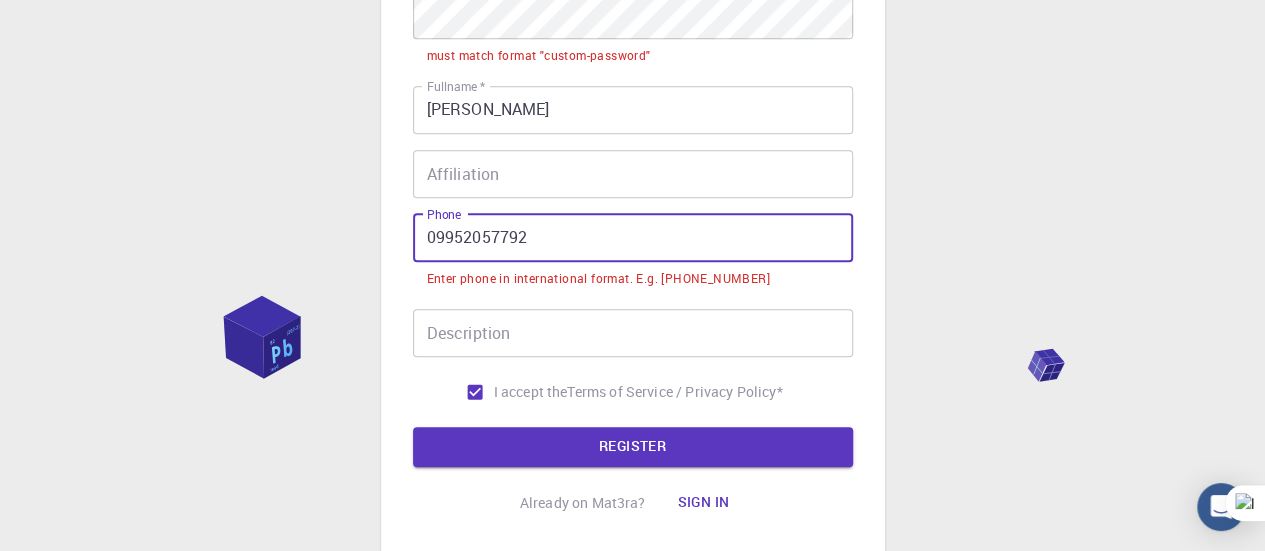 click on "09952057792" at bounding box center [633, 238] 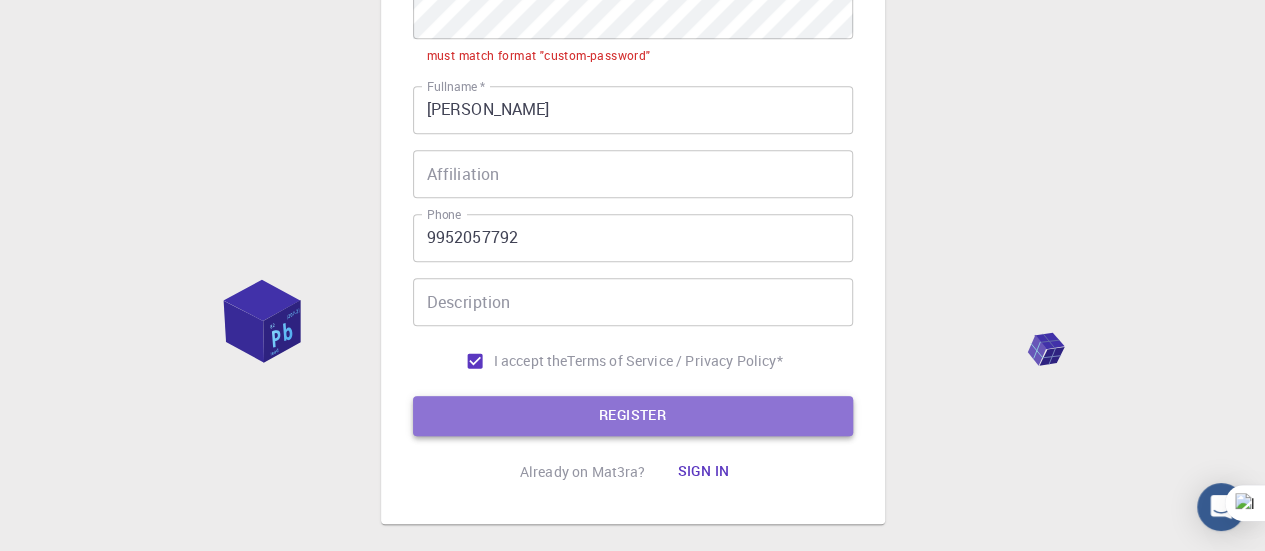 click on "REGISTER" at bounding box center [633, 416] 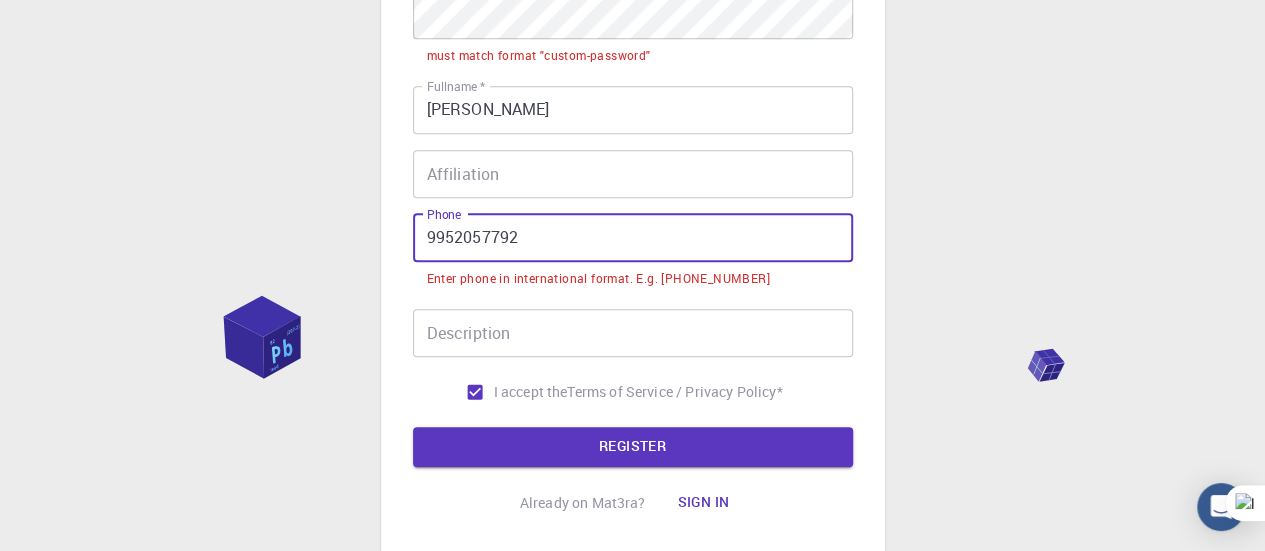 click on "9952057792" at bounding box center (633, 238) 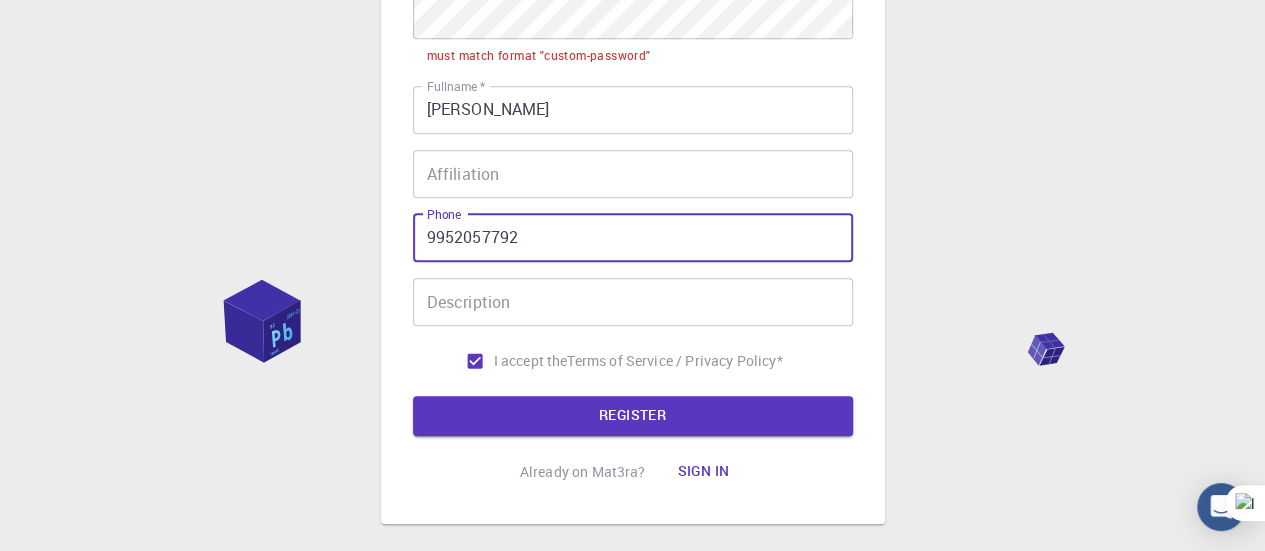click on "REGISTER" at bounding box center [633, 416] 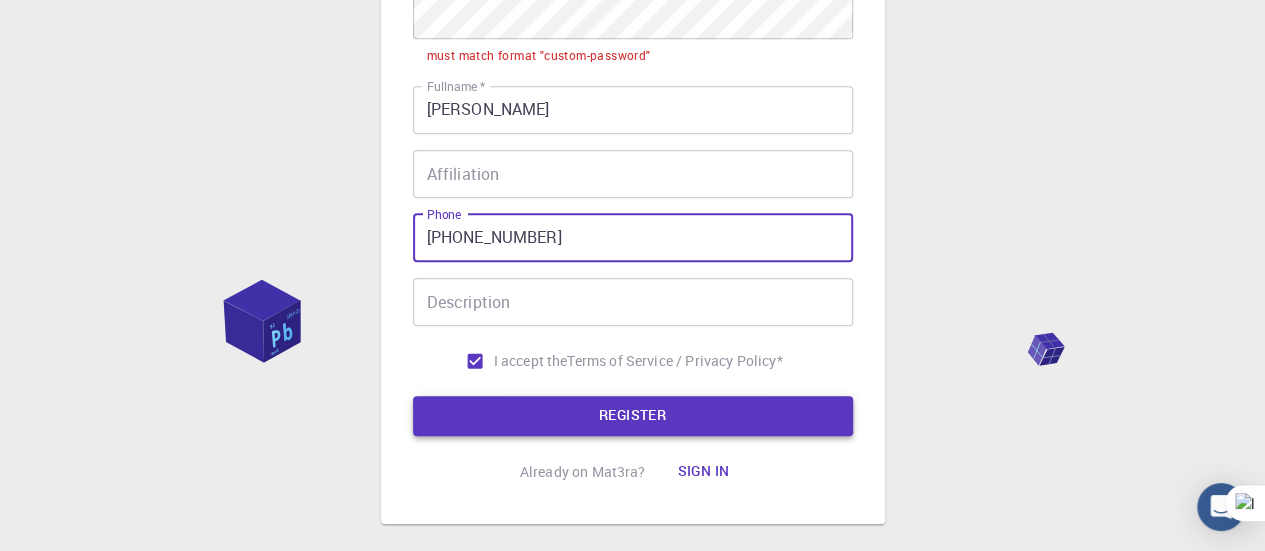 type on "[PHONE_NUMBER]" 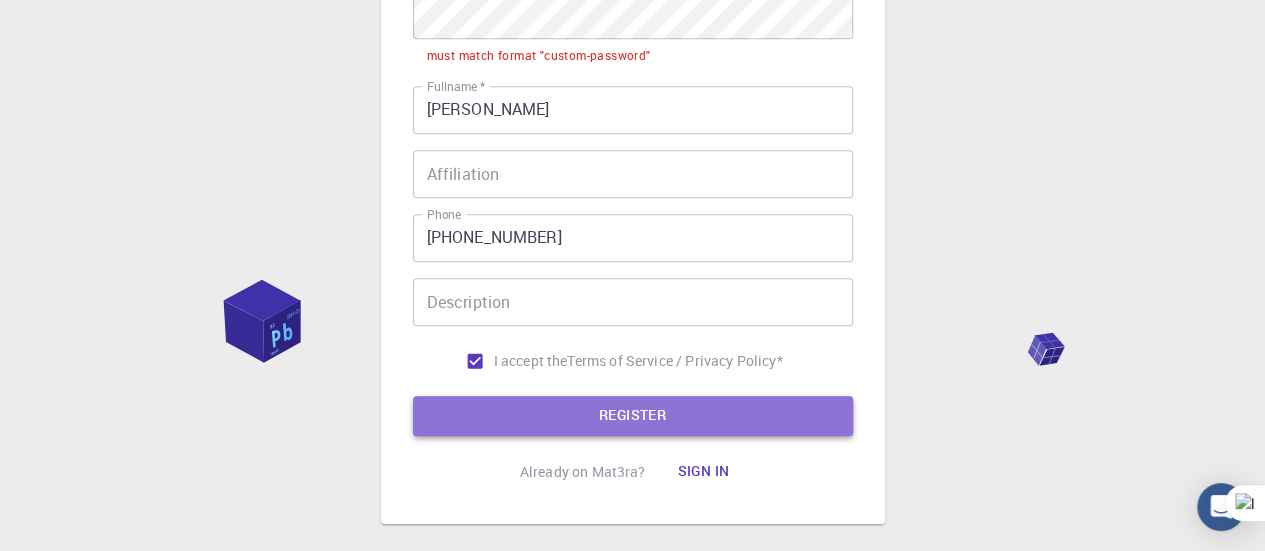 click on "REGISTER" at bounding box center [633, 416] 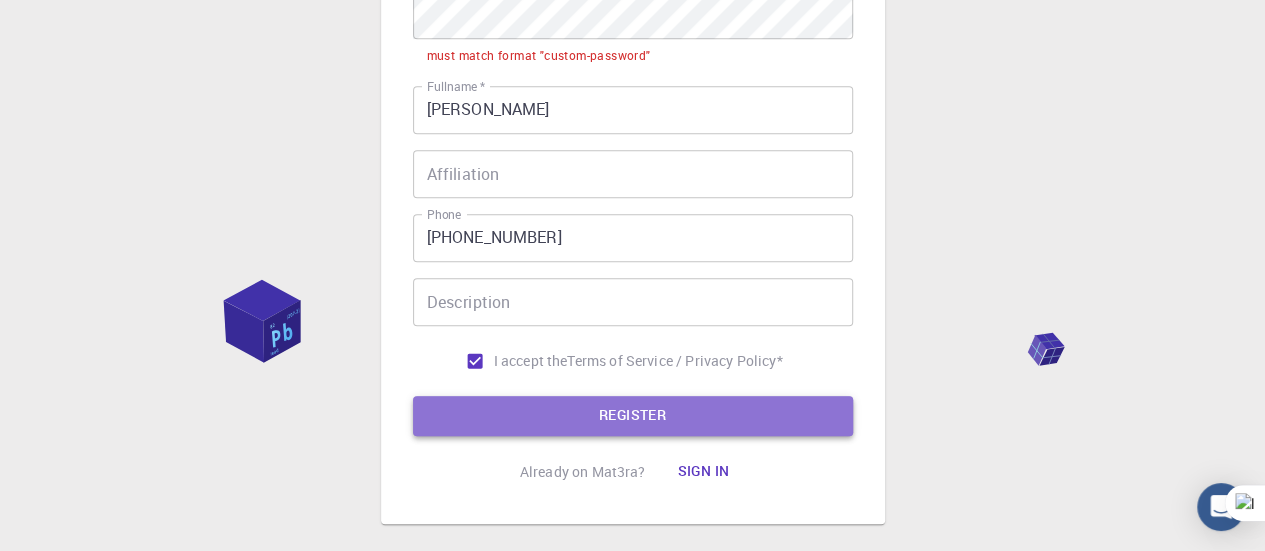 click on "REGISTER" at bounding box center (633, 416) 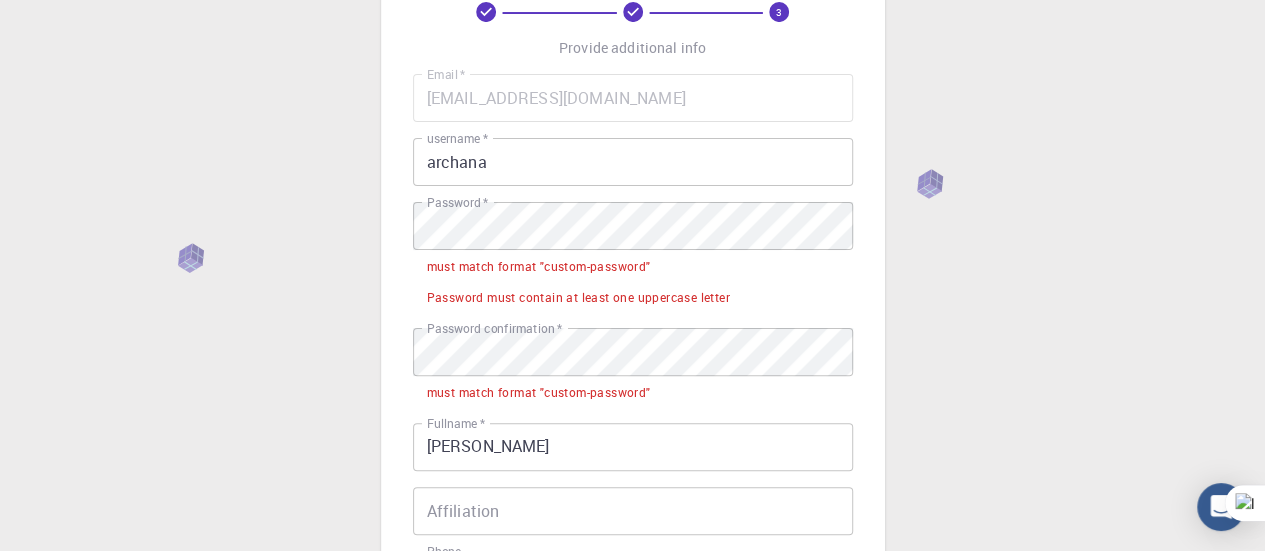 scroll, scrollTop: 112, scrollLeft: 0, axis: vertical 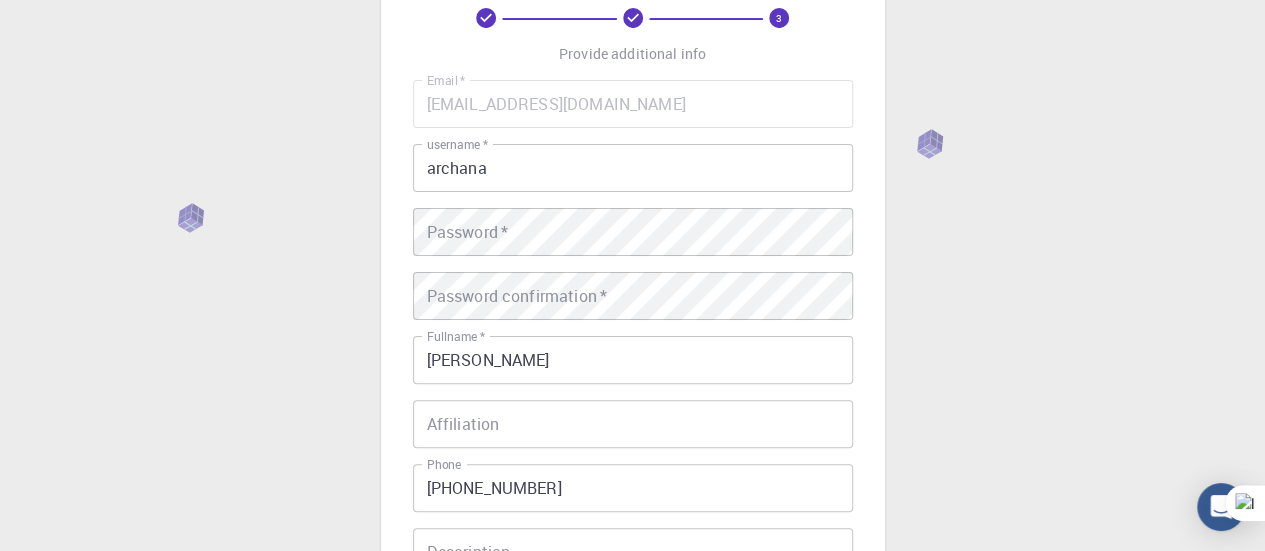 click on "3 Provide additional info Email   * [EMAIL_ADDRESS][DOMAIN_NAME] Email   * username   * archana username   * Password   * Password   * Password confirmation   * Password confirmation   * Fullname   * [PERSON_NAME] Fullname   * Affiliation Affiliation Phone [PHONE_NUMBER] Phone Description Description I accept the  Terms of Service / Privacy Policy  * REGISTER Already on Mat3ra? Sign in ©  2025   Exabyte Inc.   All rights reserved. Platform version  [DATE] . Documentation Video Tutorials Terms of service Privacy statement" at bounding box center [632, 397] 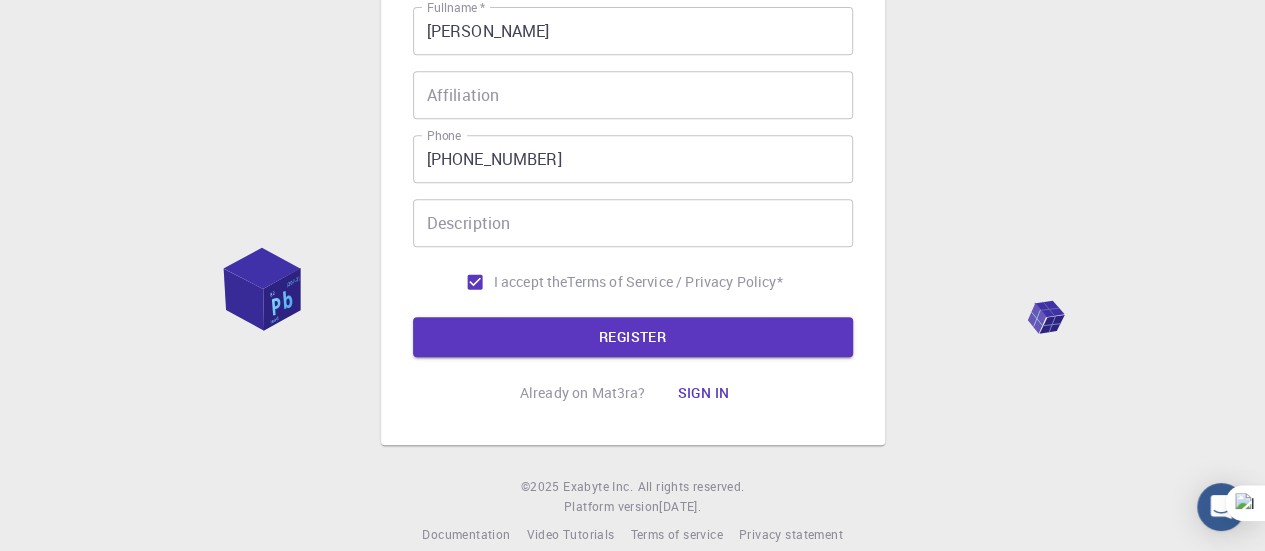 scroll, scrollTop: 442, scrollLeft: 0, axis: vertical 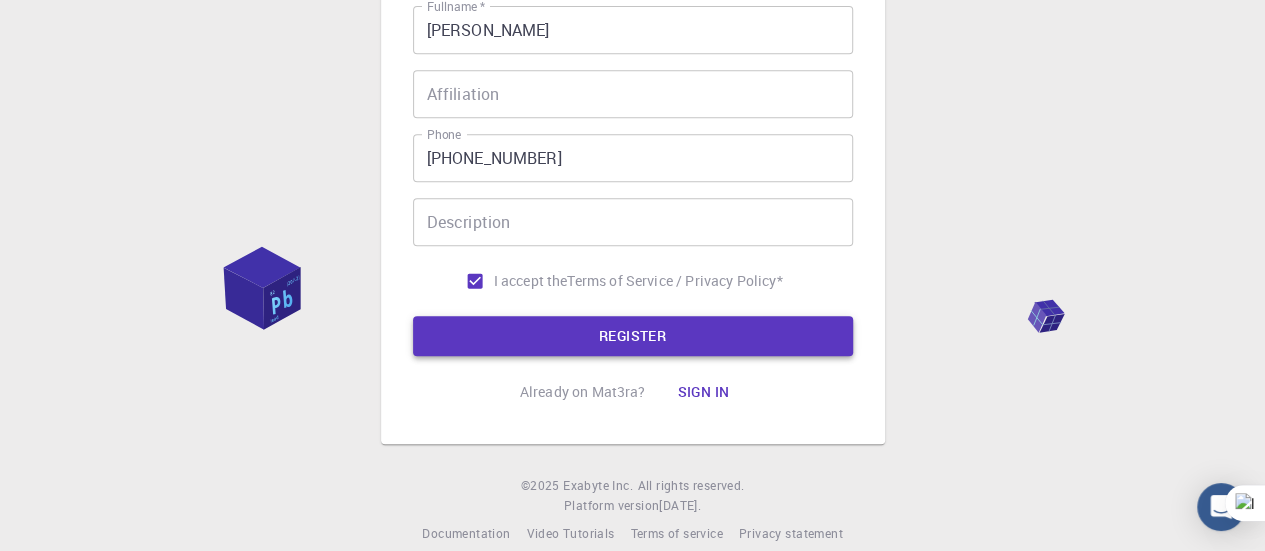 click on "REGISTER" at bounding box center (633, 336) 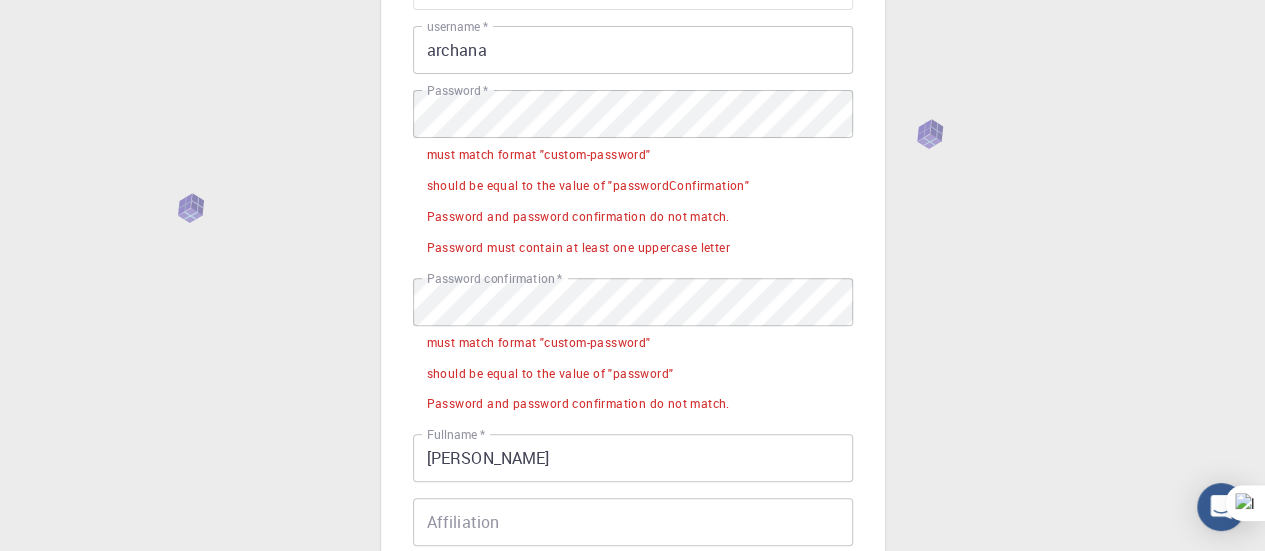 scroll, scrollTop: 228, scrollLeft: 0, axis: vertical 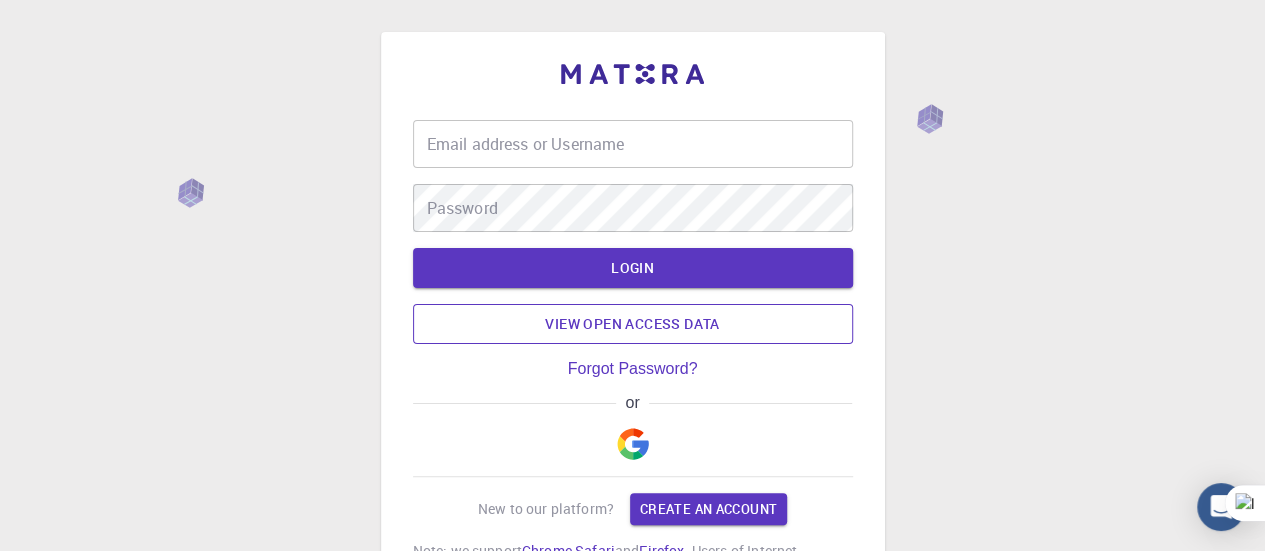 click on "View open access data" at bounding box center [633, 324] 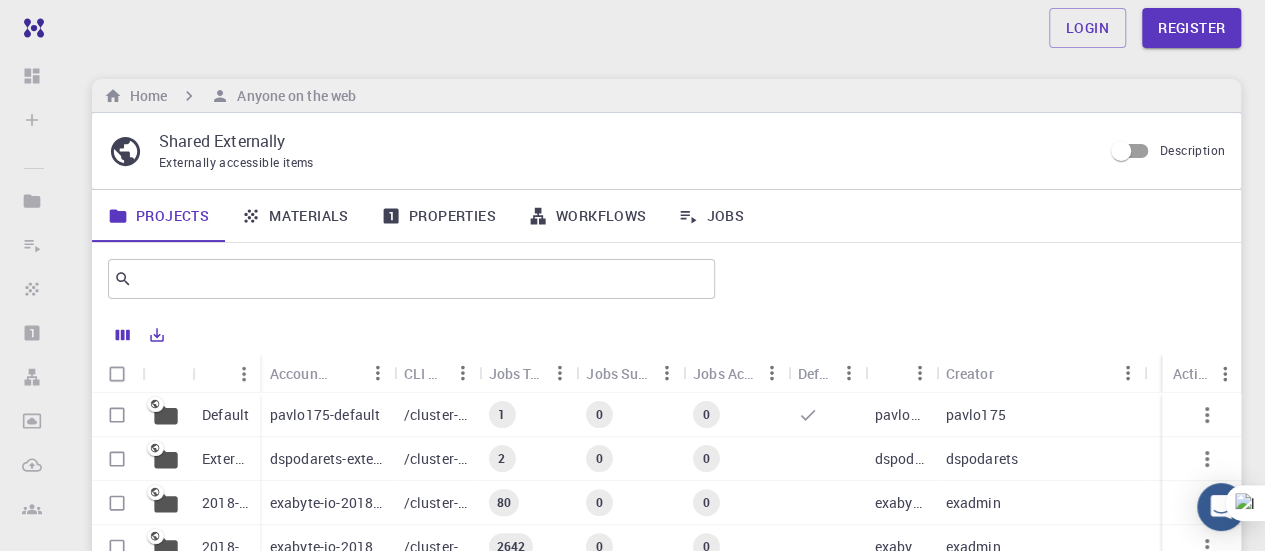 click 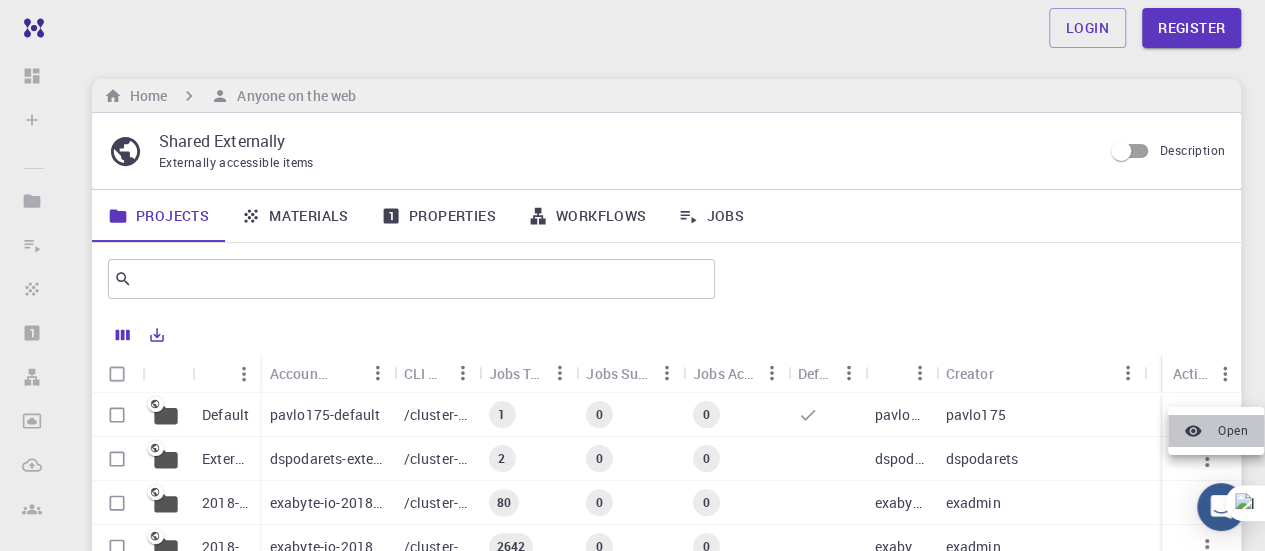 click on "Open" at bounding box center [1233, 431] 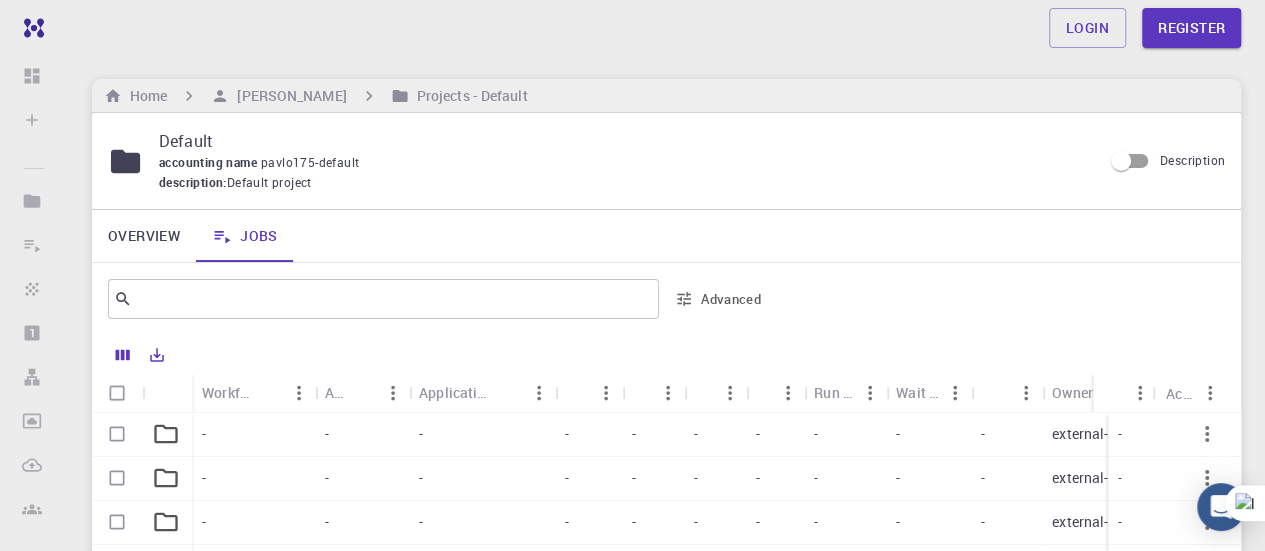scroll, scrollTop: 0, scrollLeft: 0, axis: both 